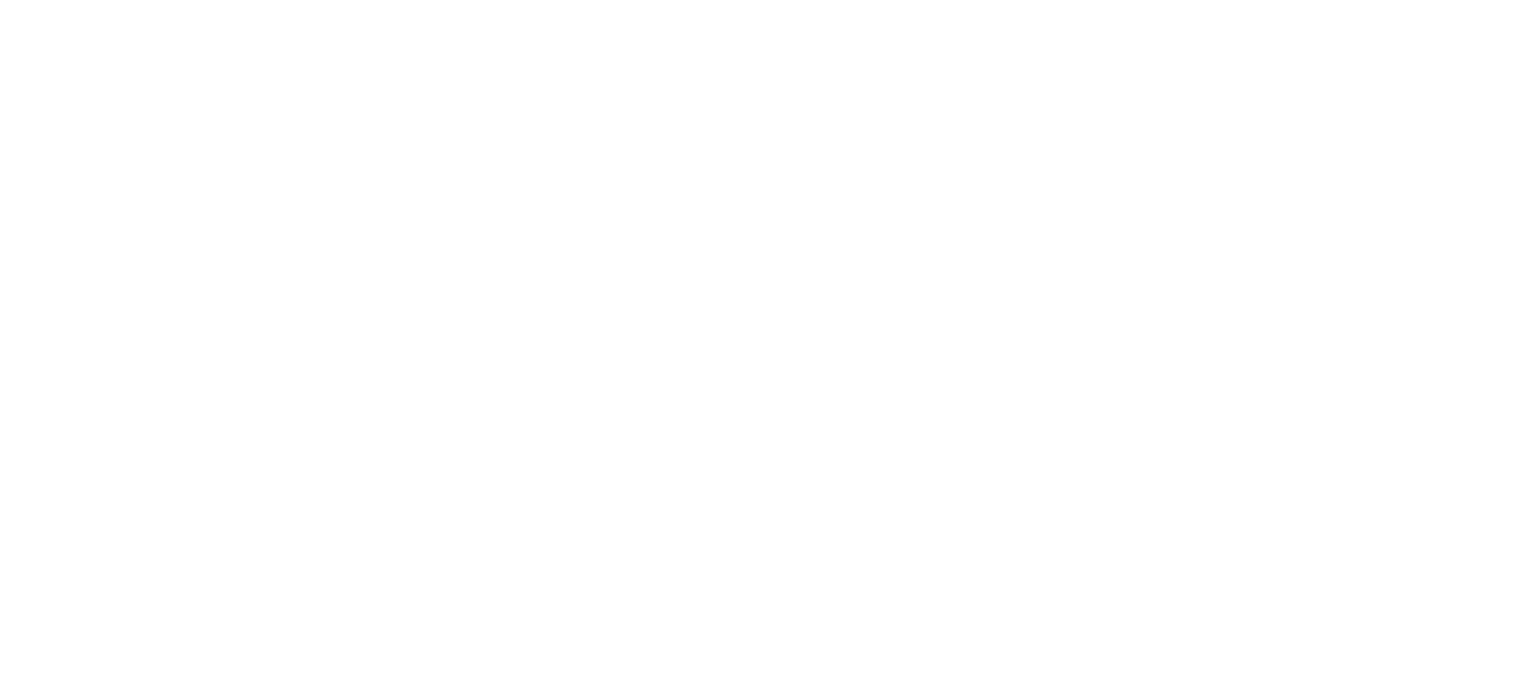 scroll, scrollTop: 0, scrollLeft: 0, axis: both 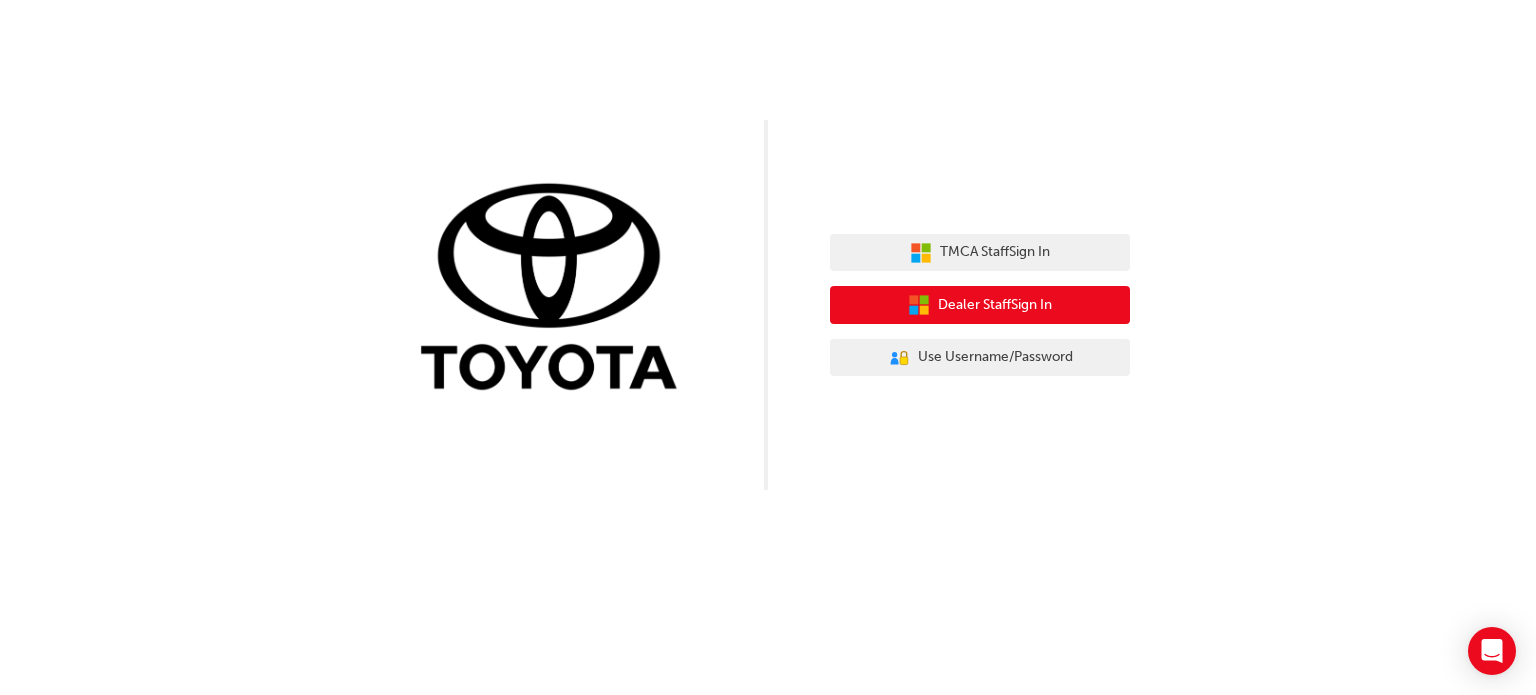 click on "Dealer Staff  Sign In" at bounding box center (995, 305) 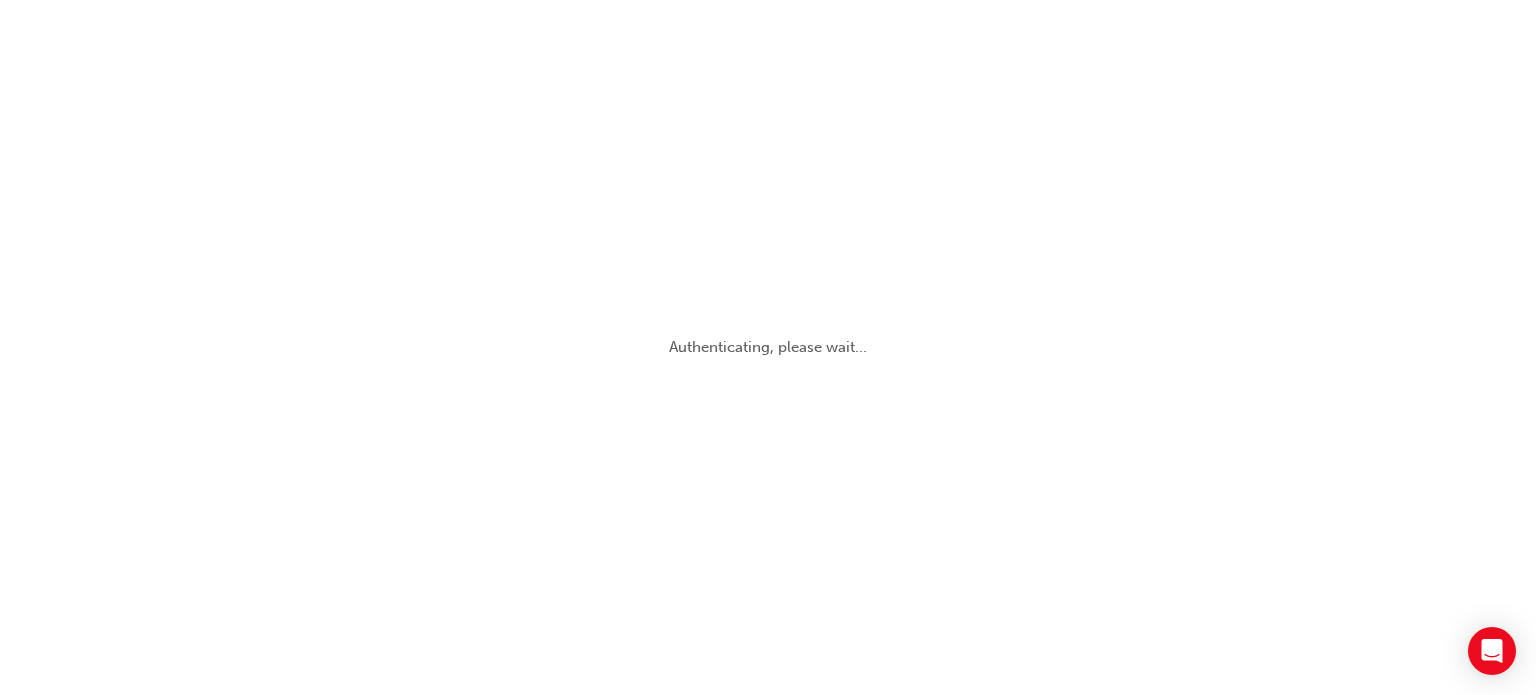 scroll, scrollTop: 0, scrollLeft: 0, axis: both 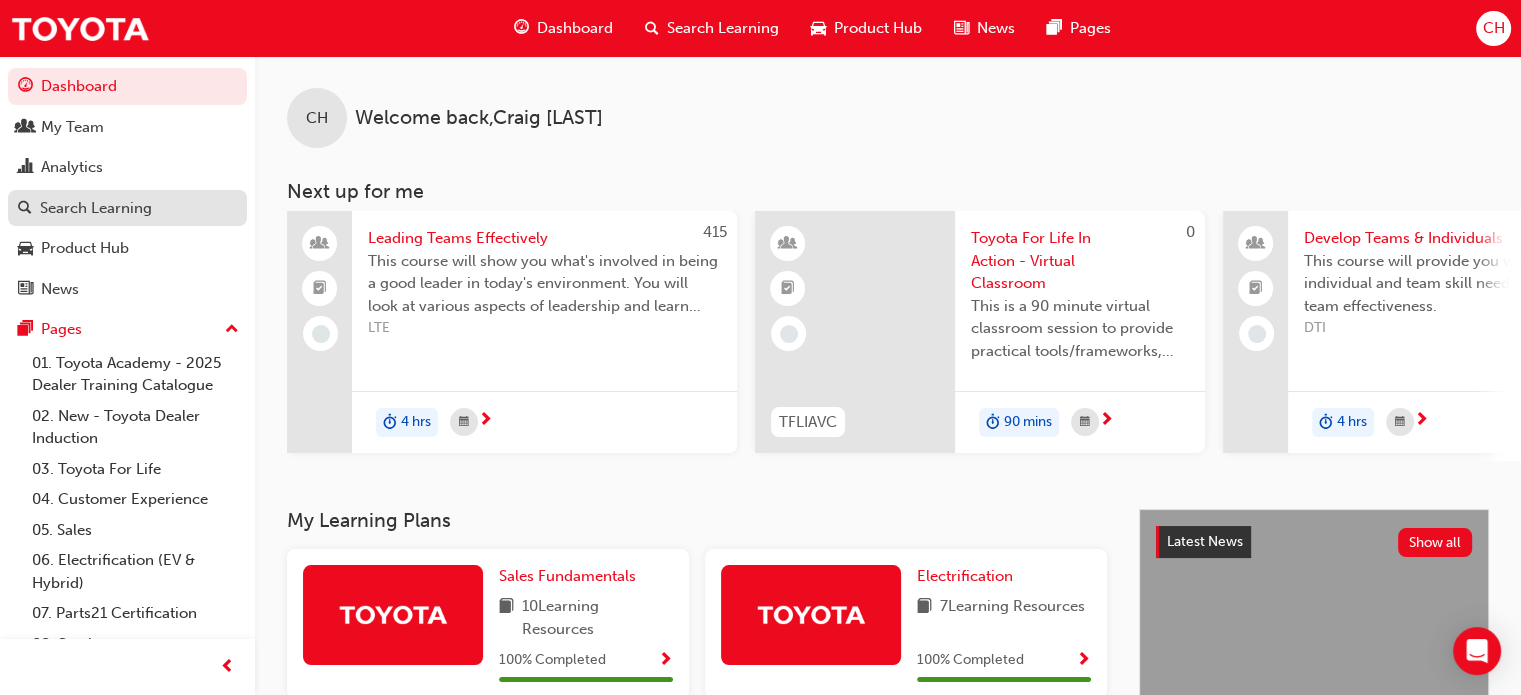 click on "Search Learning" at bounding box center (96, 208) 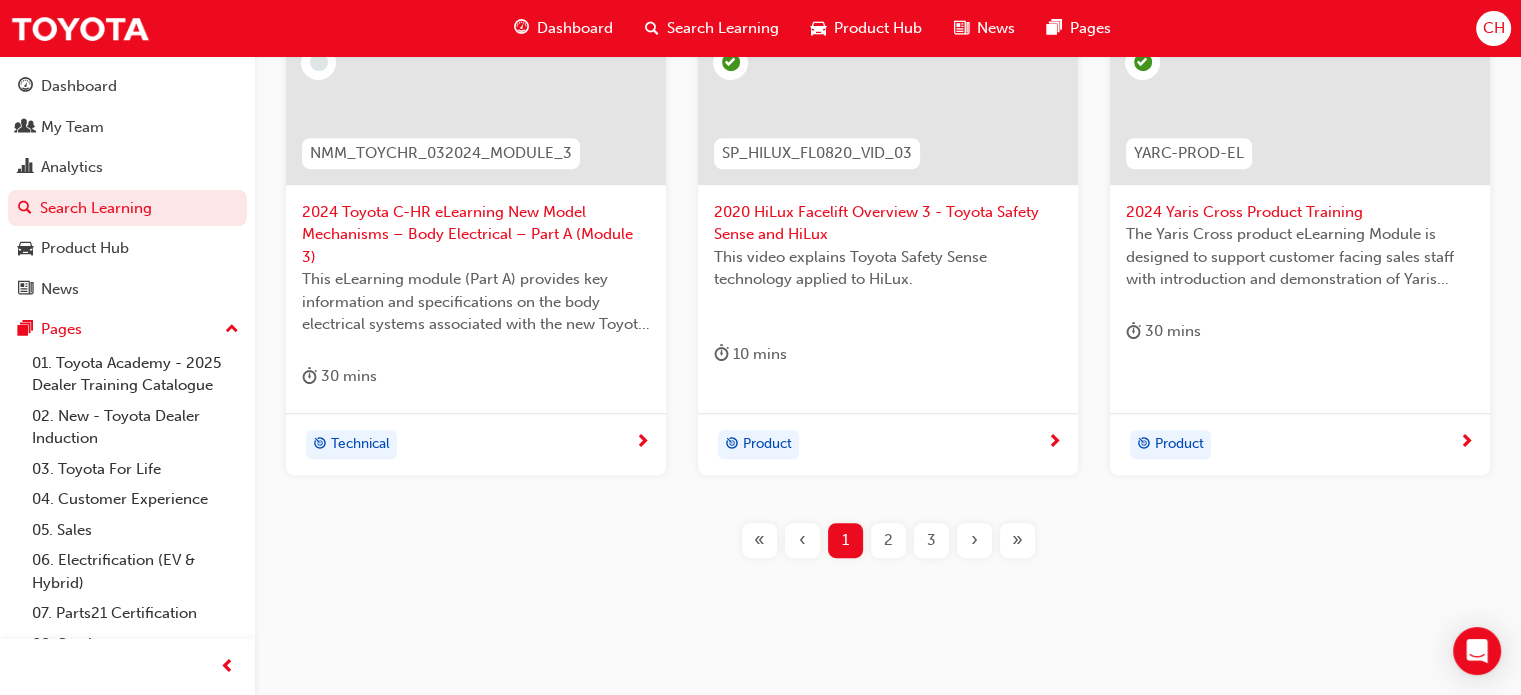 scroll, scrollTop: 980, scrollLeft: 0, axis: vertical 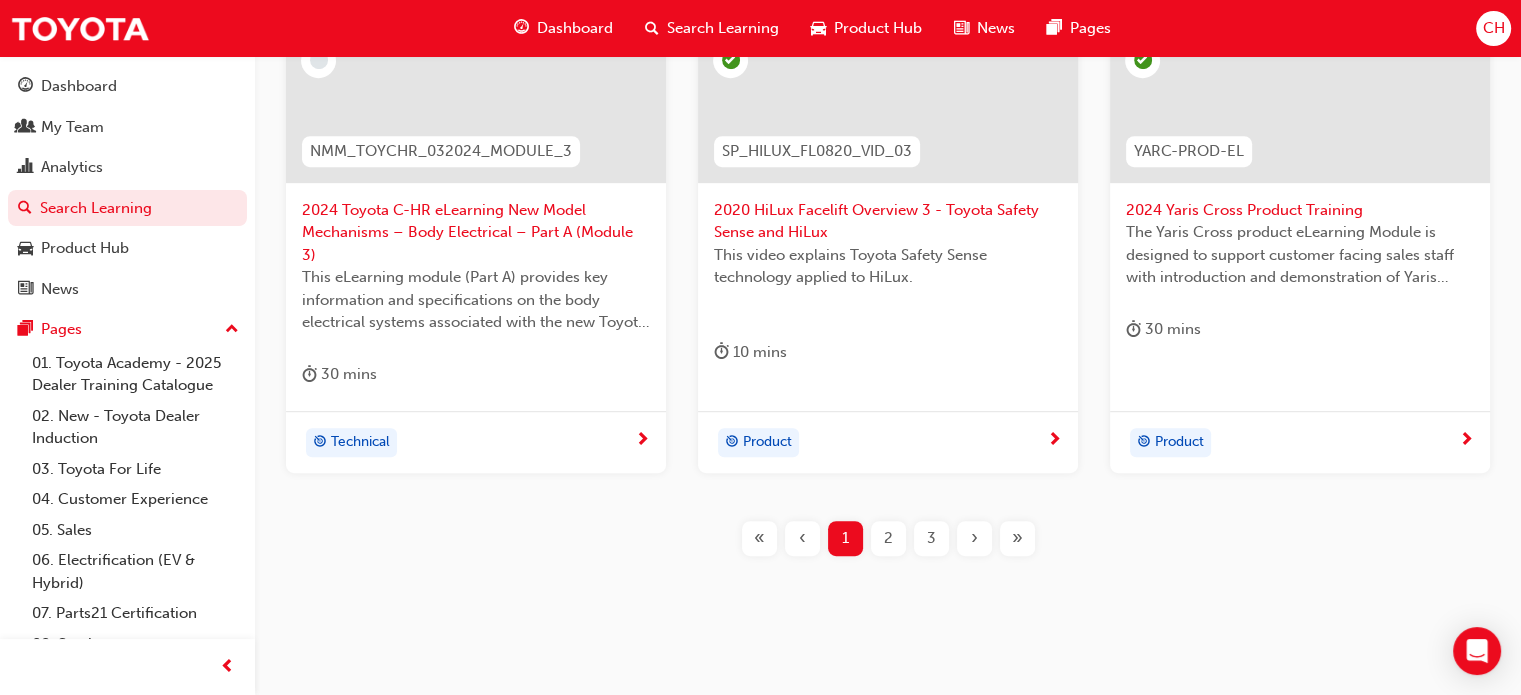 click on "2" at bounding box center (888, 538) 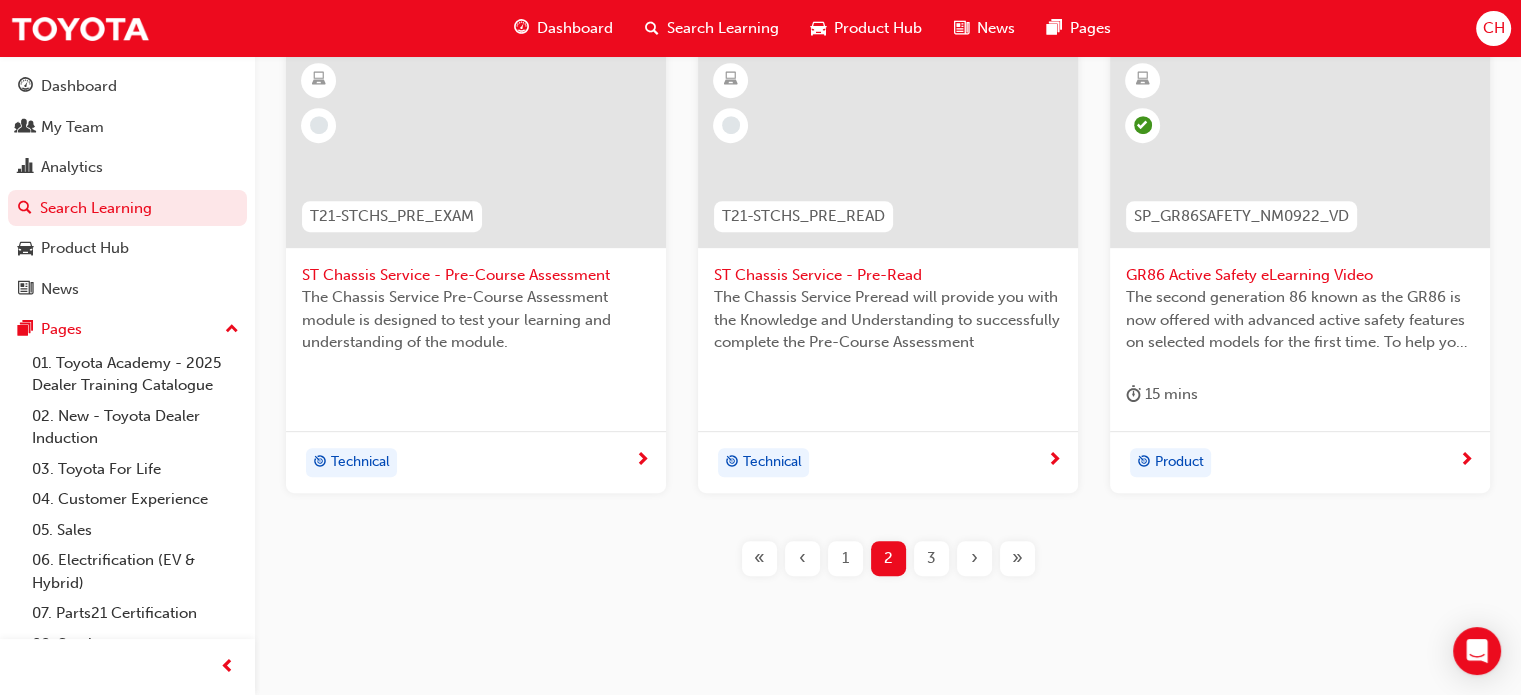scroll, scrollTop: 958, scrollLeft: 0, axis: vertical 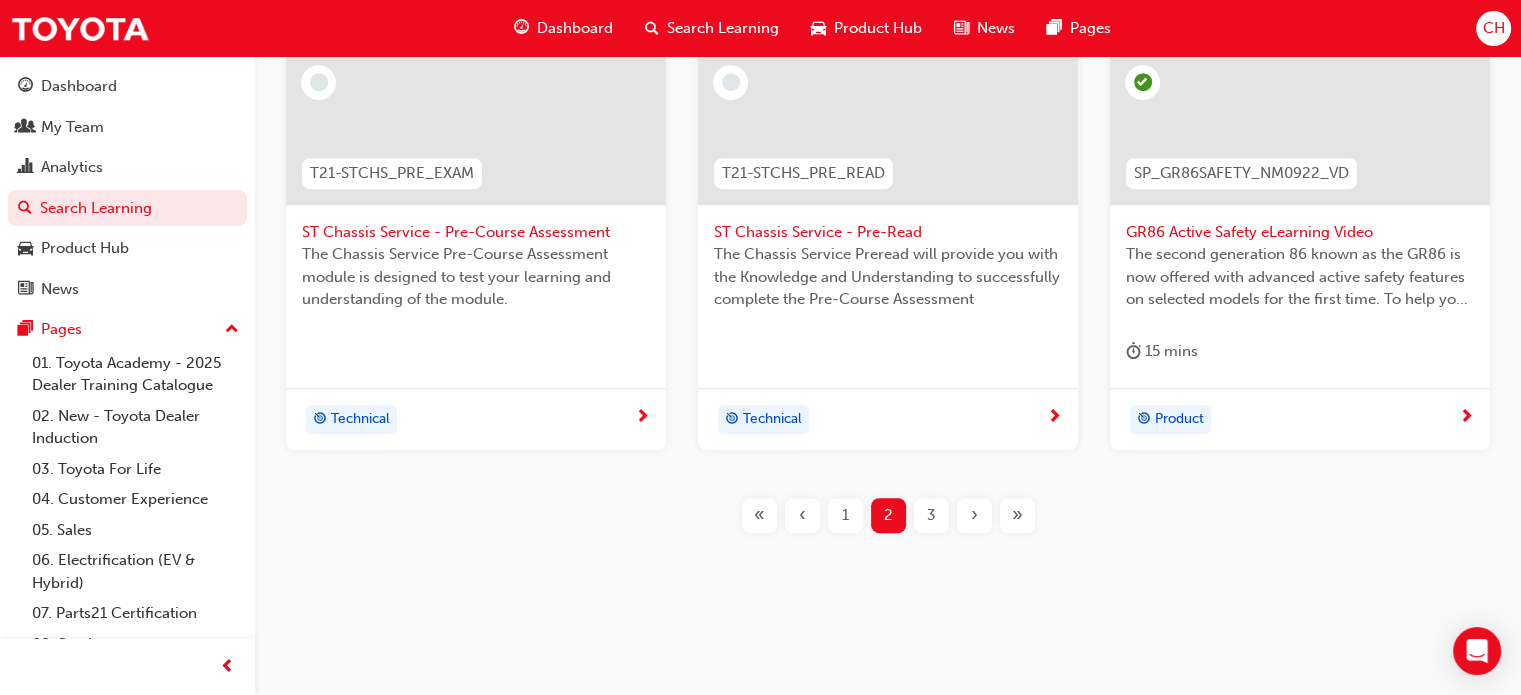 click on "3" at bounding box center (931, 515) 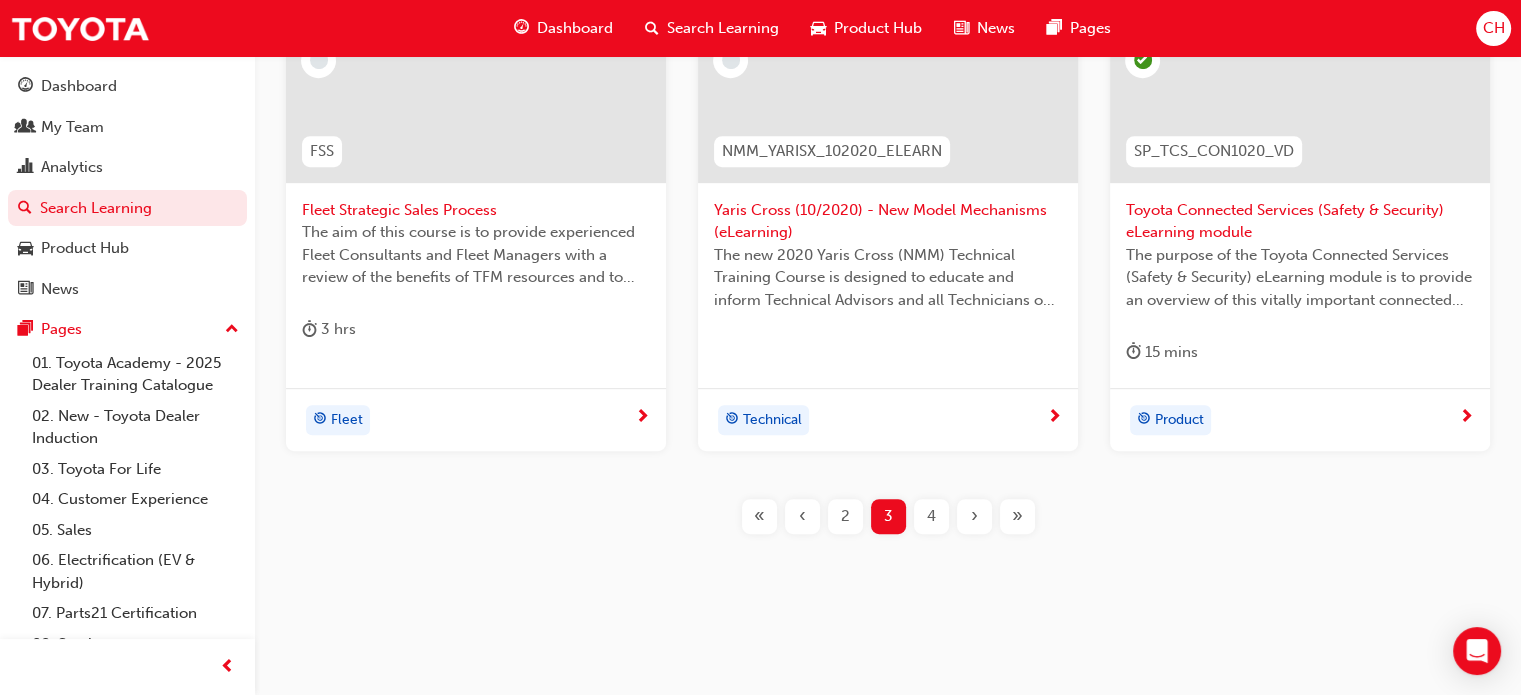 scroll, scrollTop: 880, scrollLeft: 0, axis: vertical 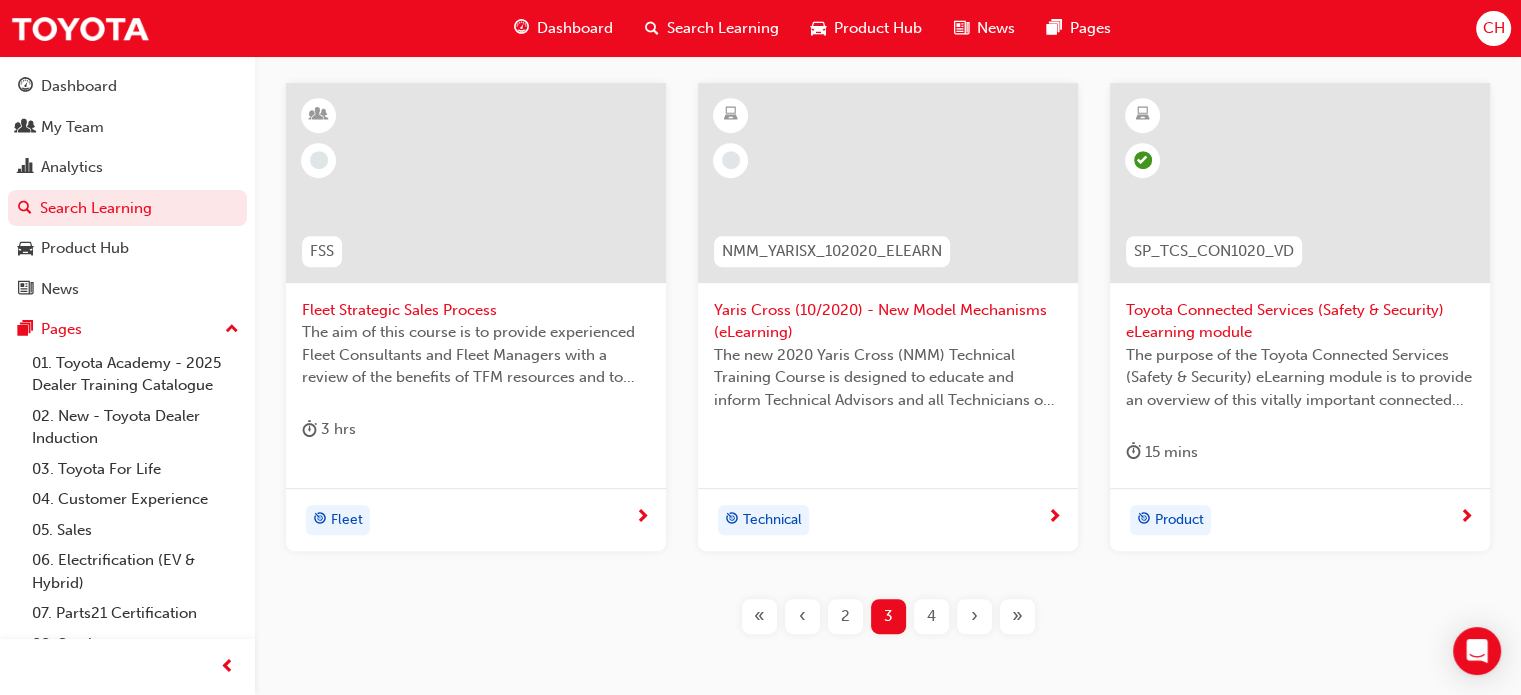 click on "4" at bounding box center [931, 616] 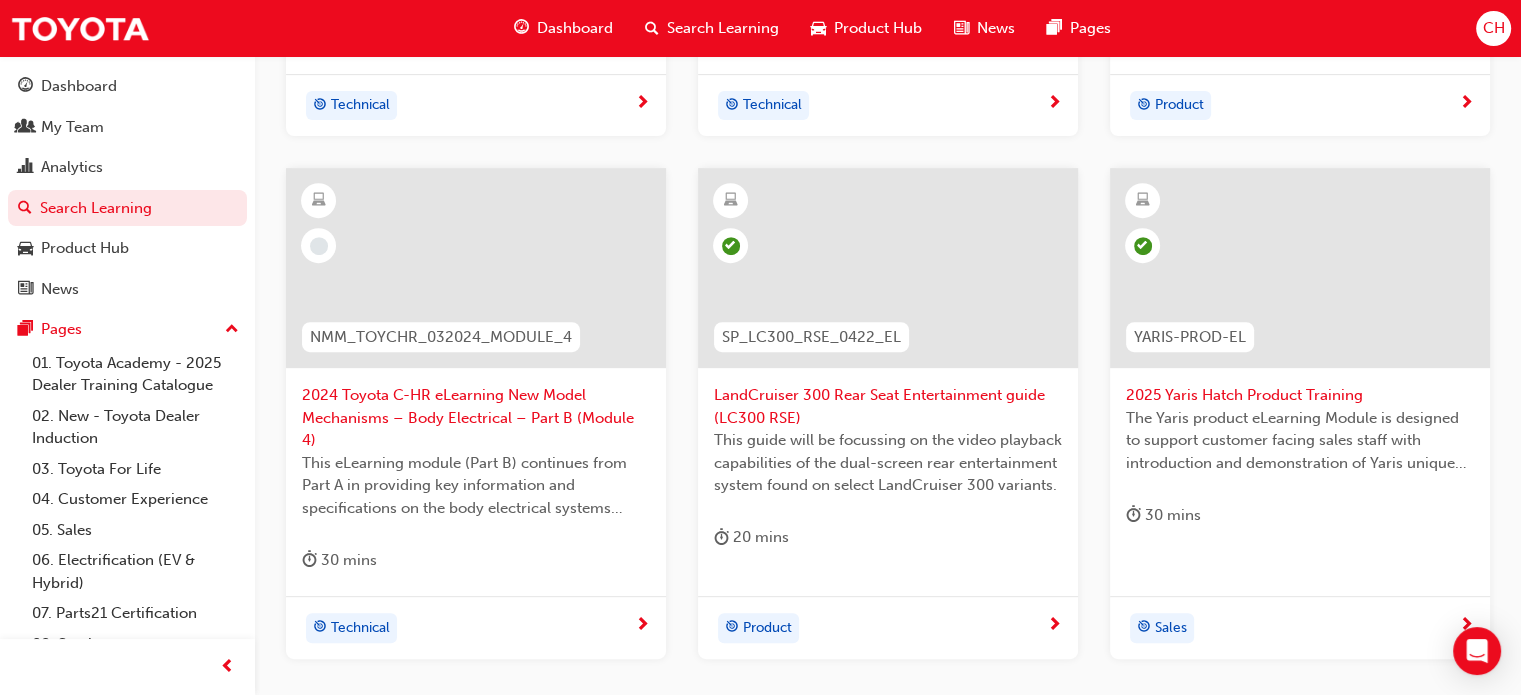 scroll, scrollTop: 880, scrollLeft: 0, axis: vertical 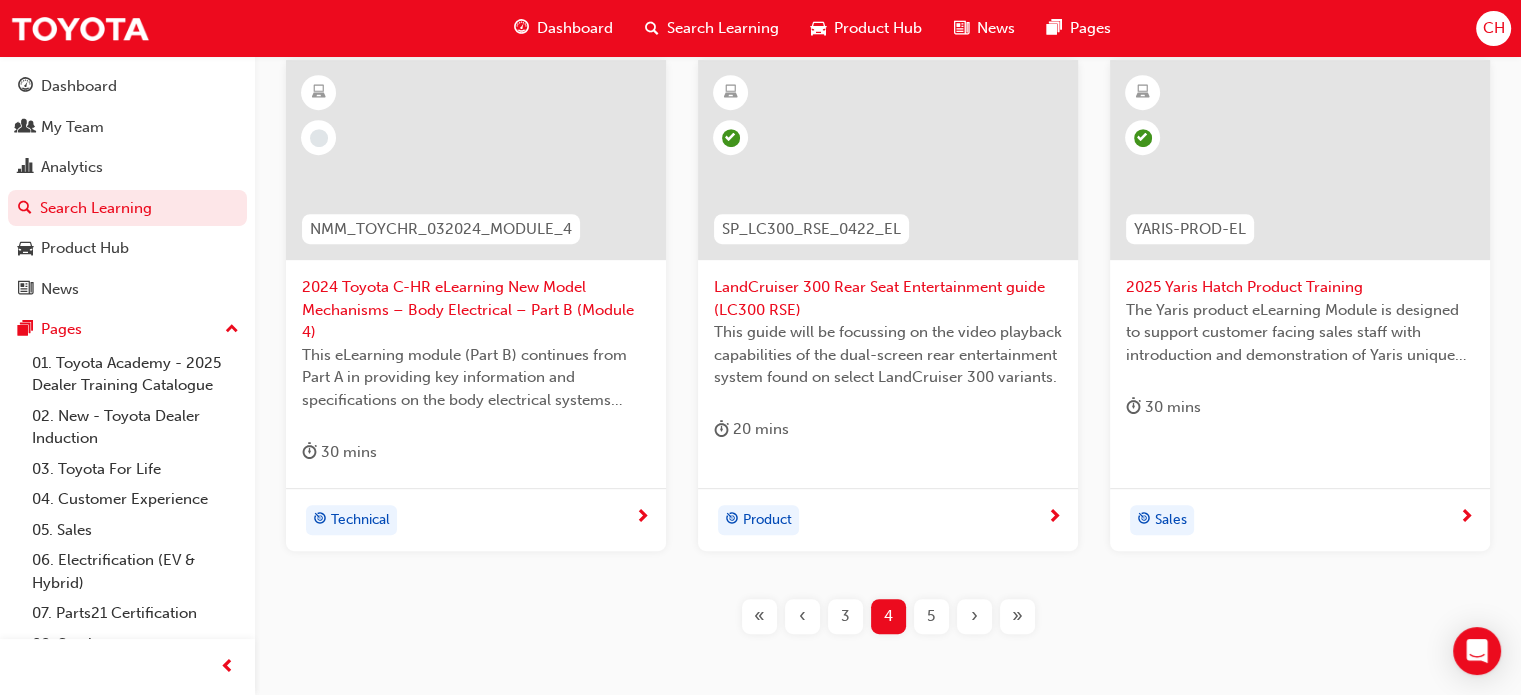 click on "5" at bounding box center (931, 616) 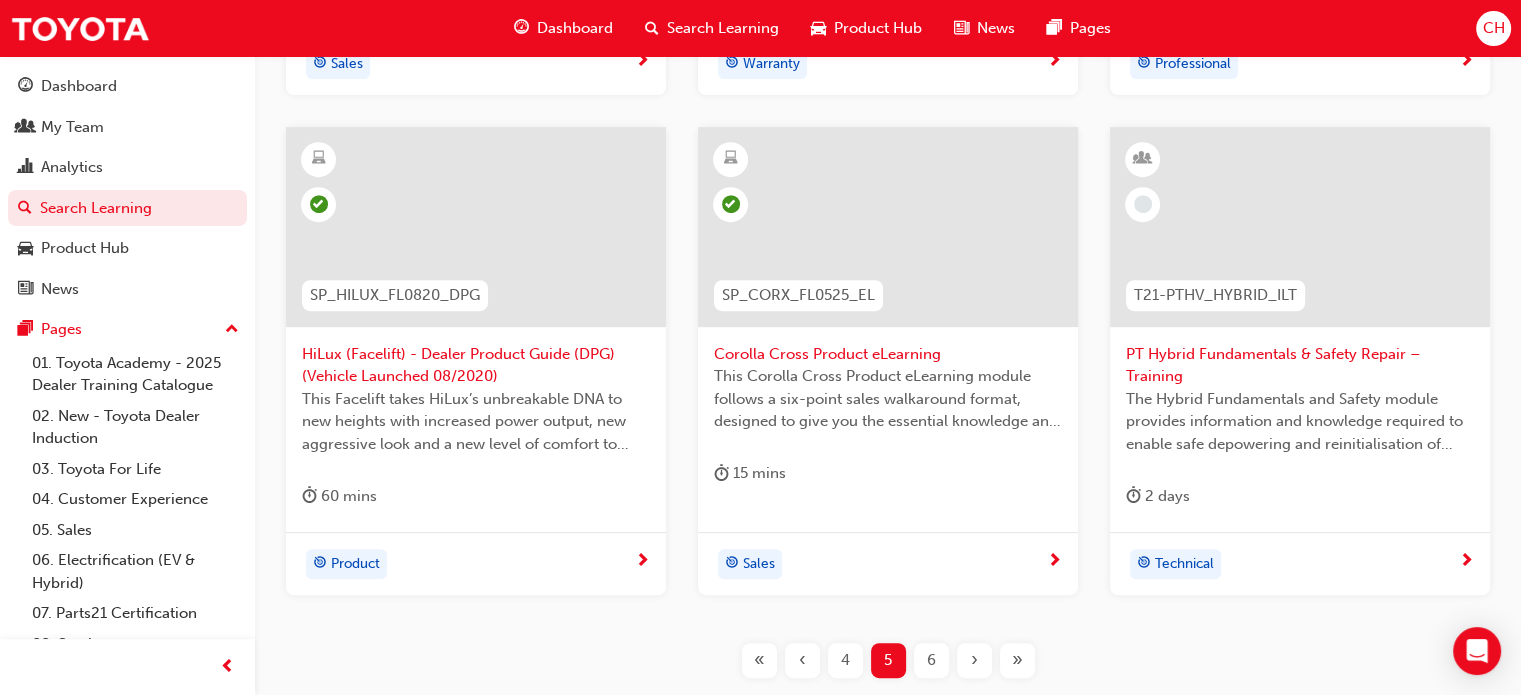 scroll, scrollTop: 880, scrollLeft: 0, axis: vertical 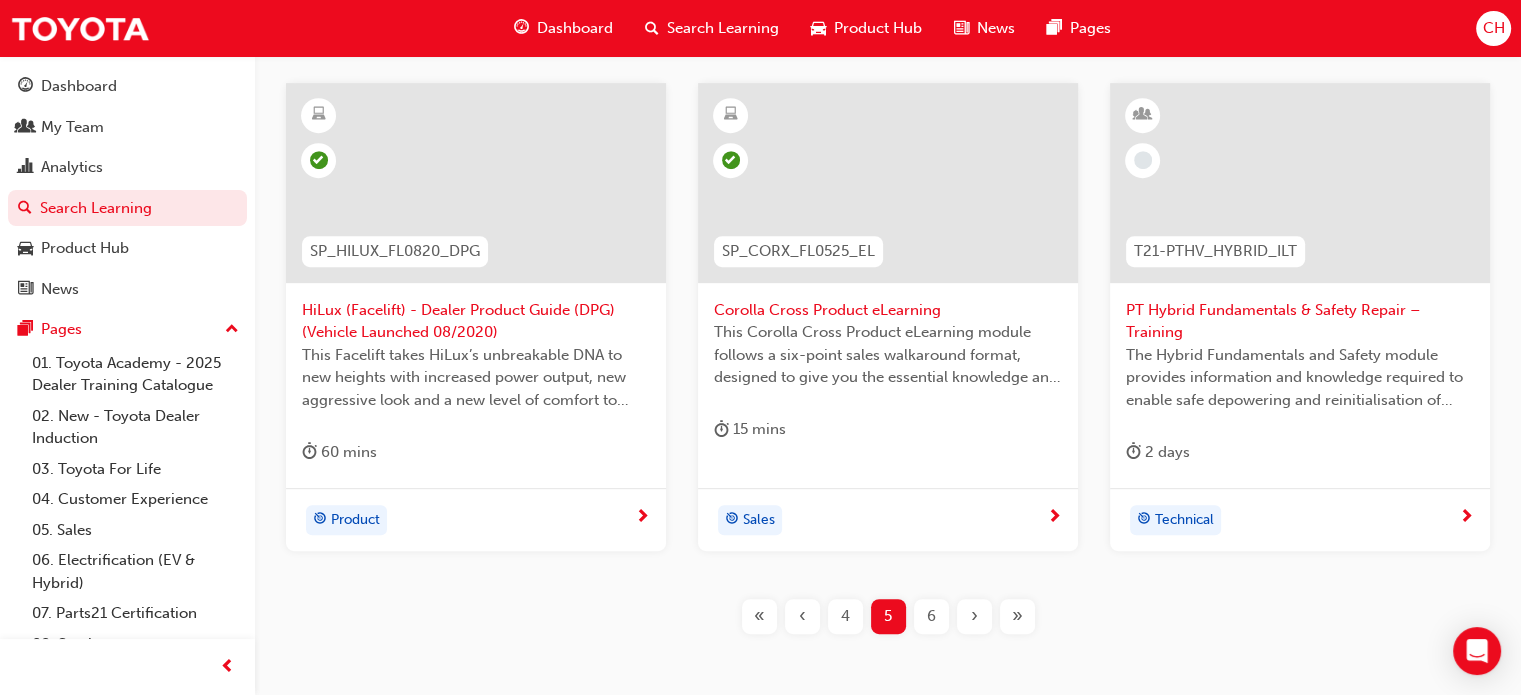 click on "6" at bounding box center [931, 616] 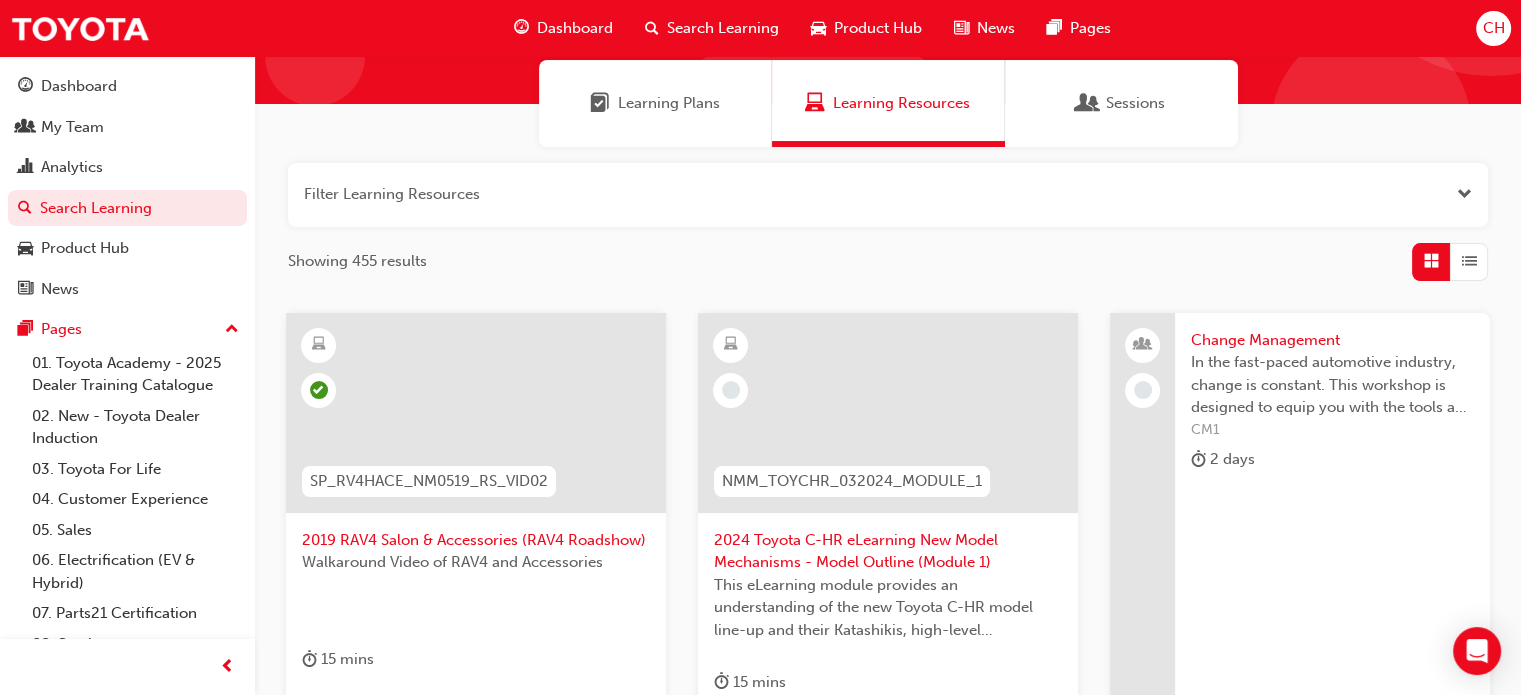 scroll, scrollTop: 0, scrollLeft: 0, axis: both 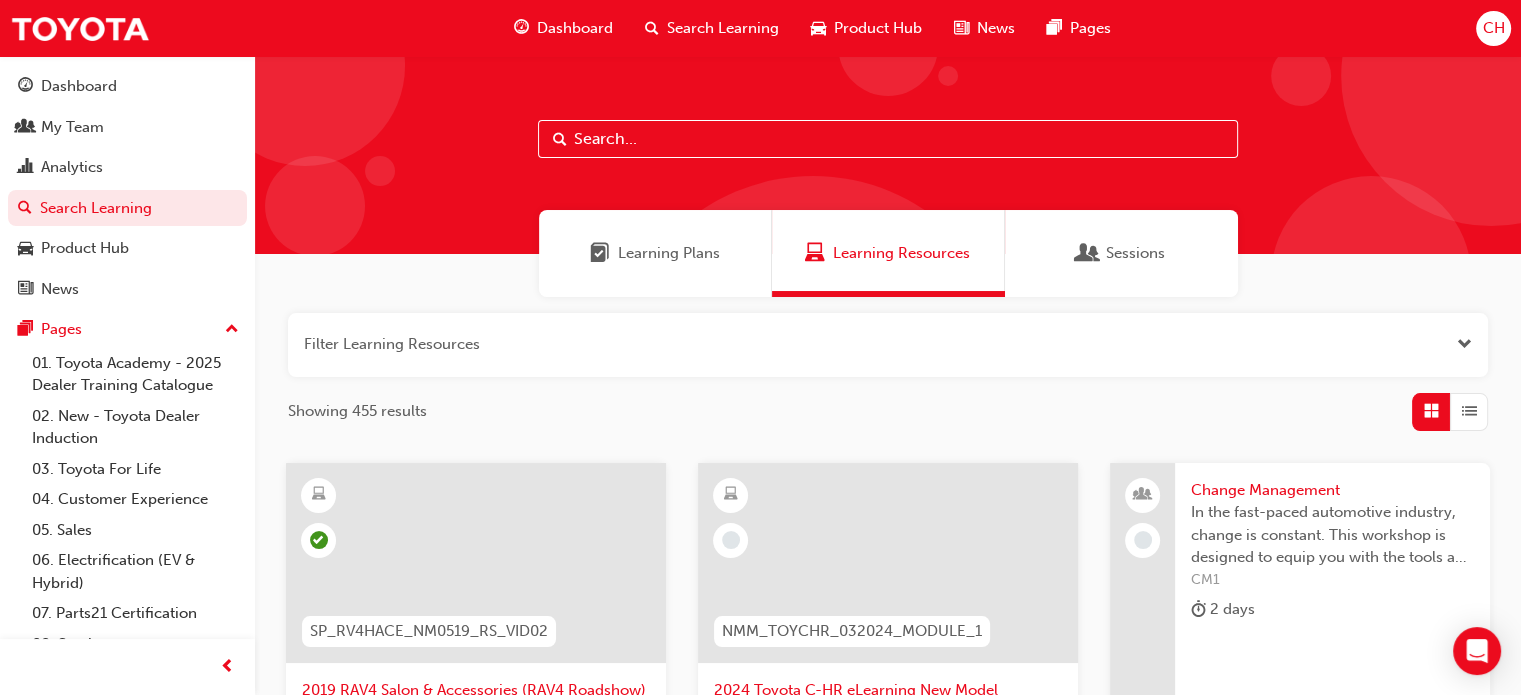 click on "Search Learning" at bounding box center [723, 28] 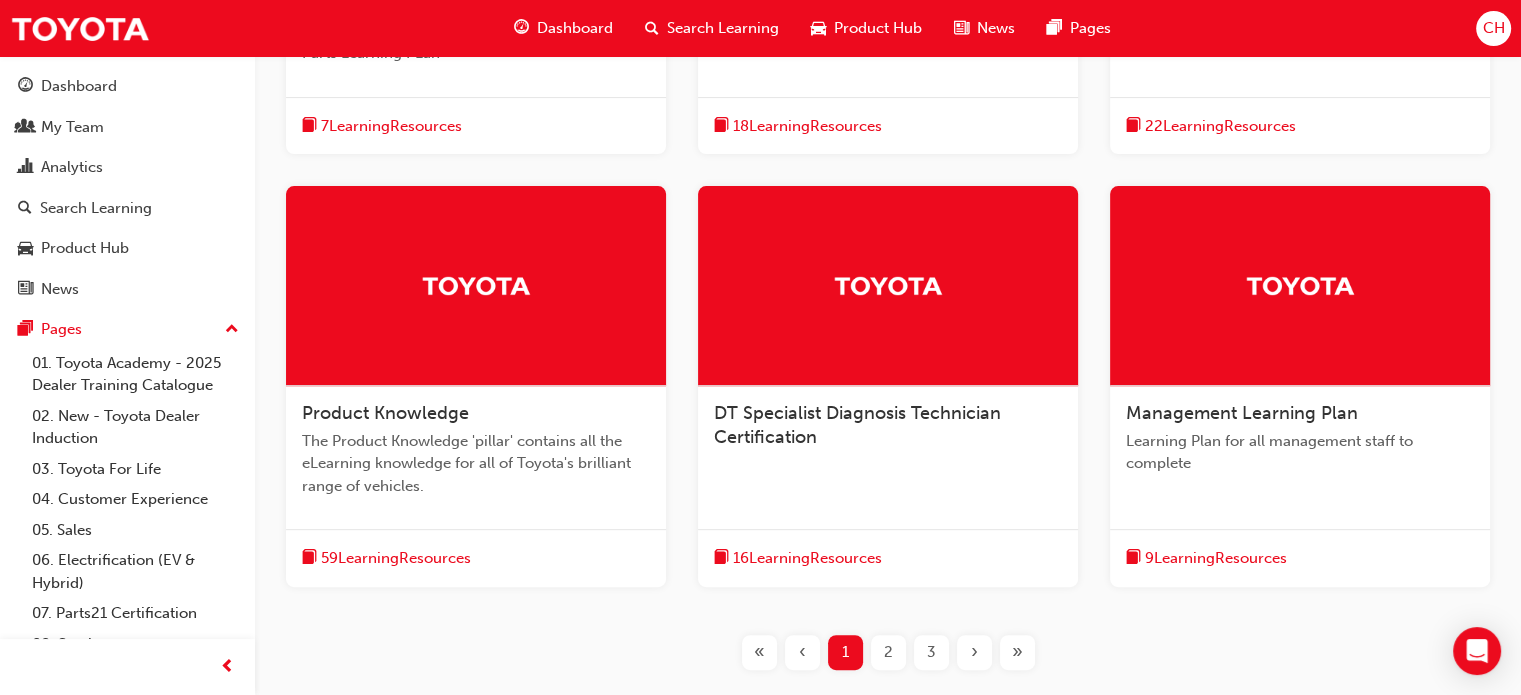 scroll, scrollTop: 700, scrollLeft: 0, axis: vertical 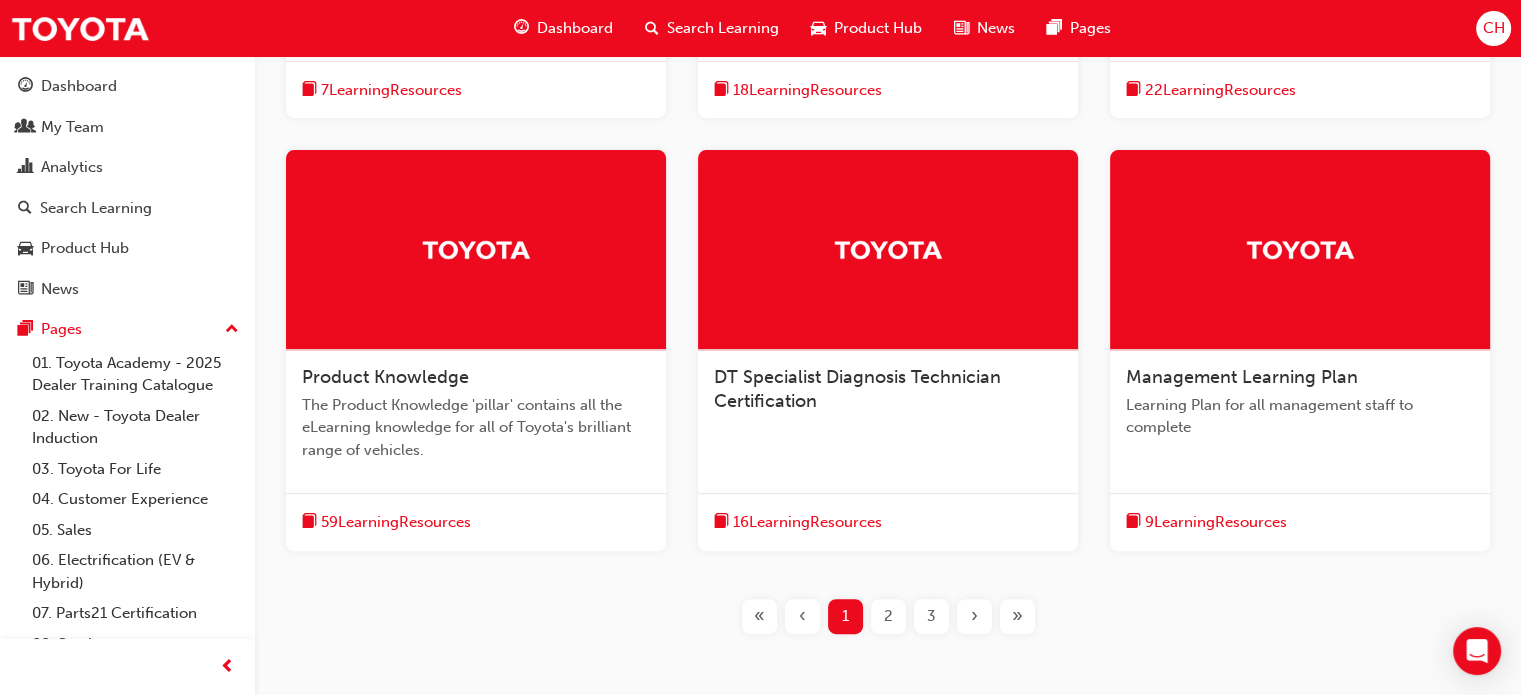 click on "9  Learning  Resources" at bounding box center [1216, 522] 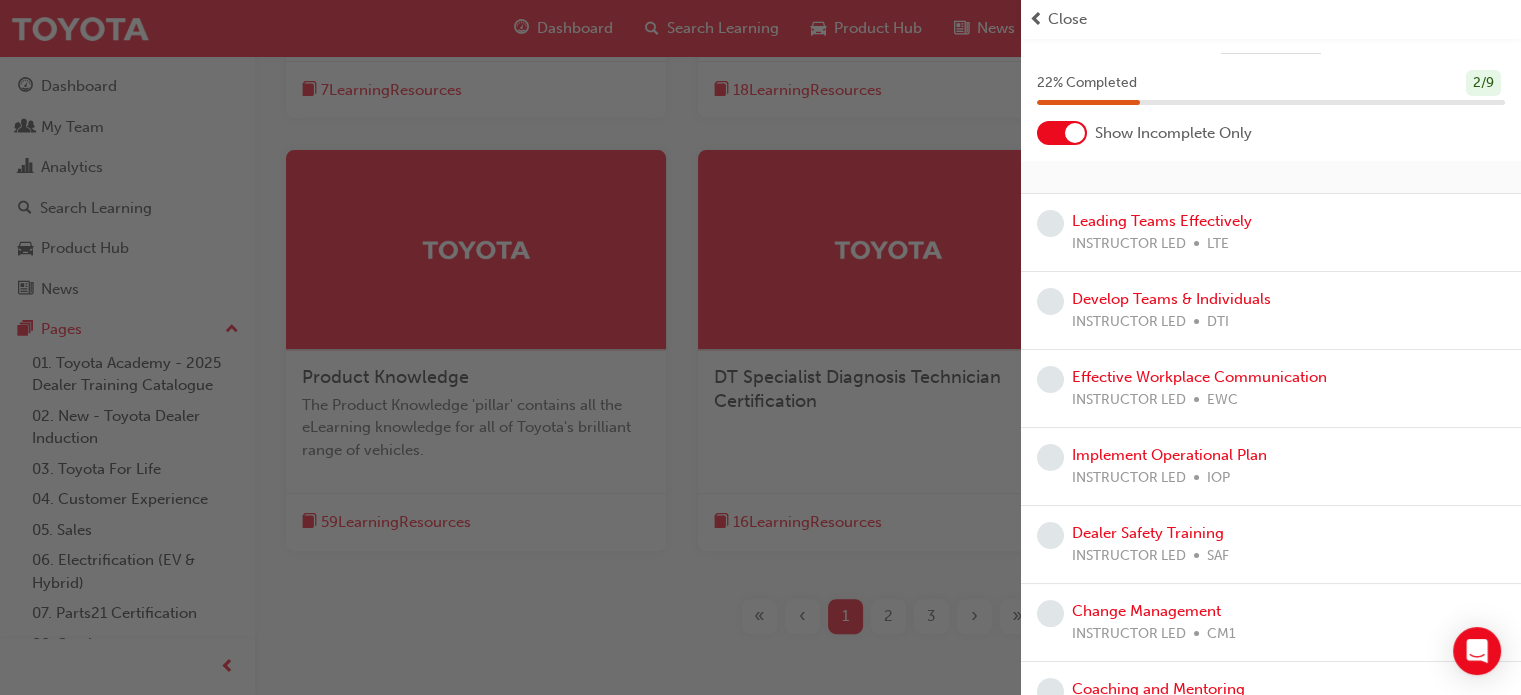 scroll, scrollTop: 0, scrollLeft: 0, axis: both 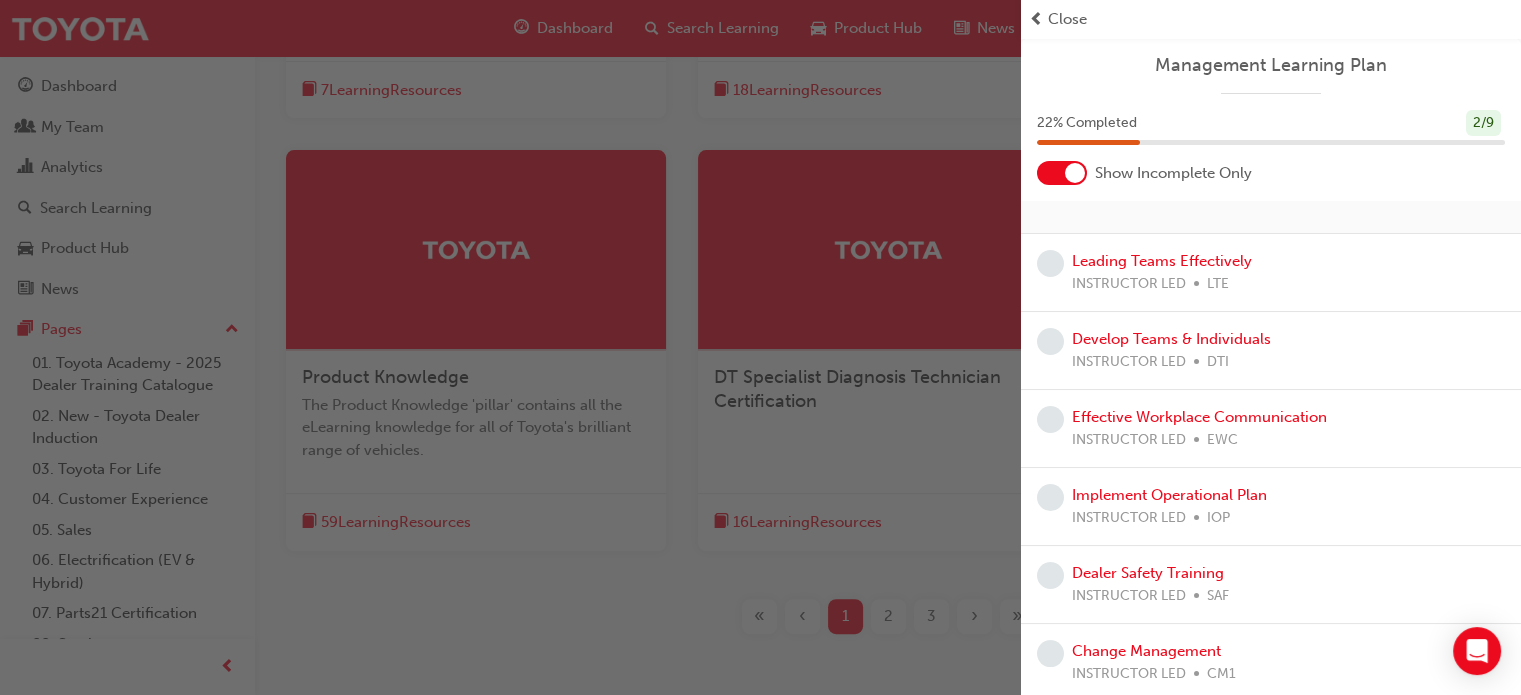 click at bounding box center [1062, 173] 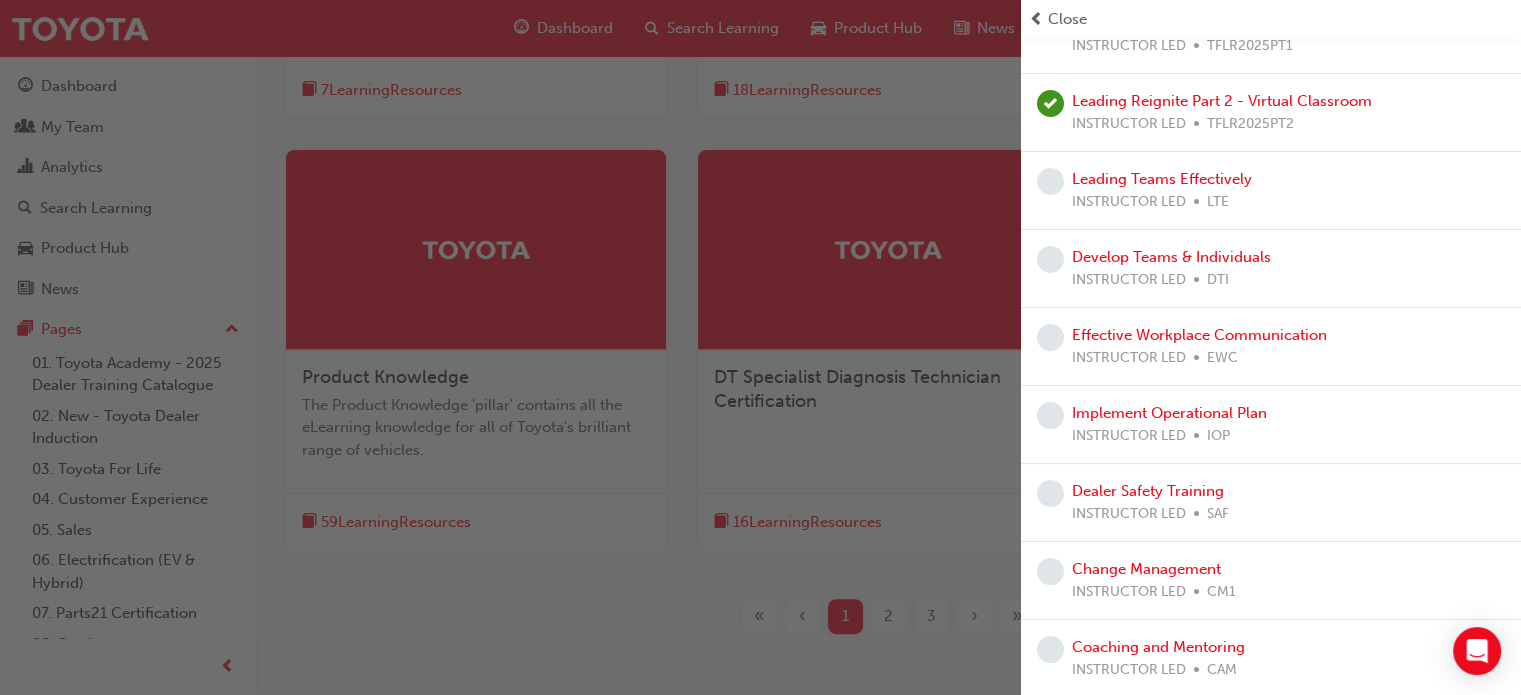 scroll, scrollTop: 0, scrollLeft: 0, axis: both 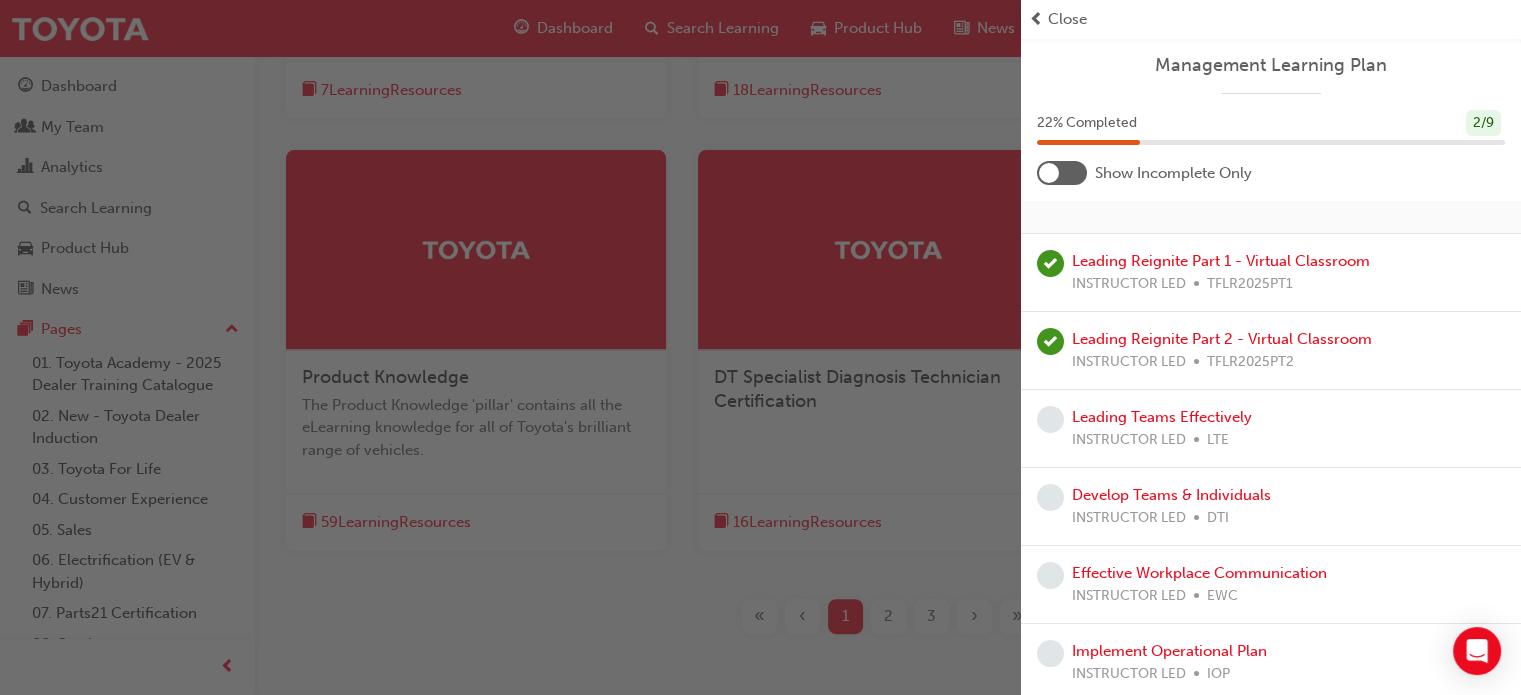 click at bounding box center (510, 347) 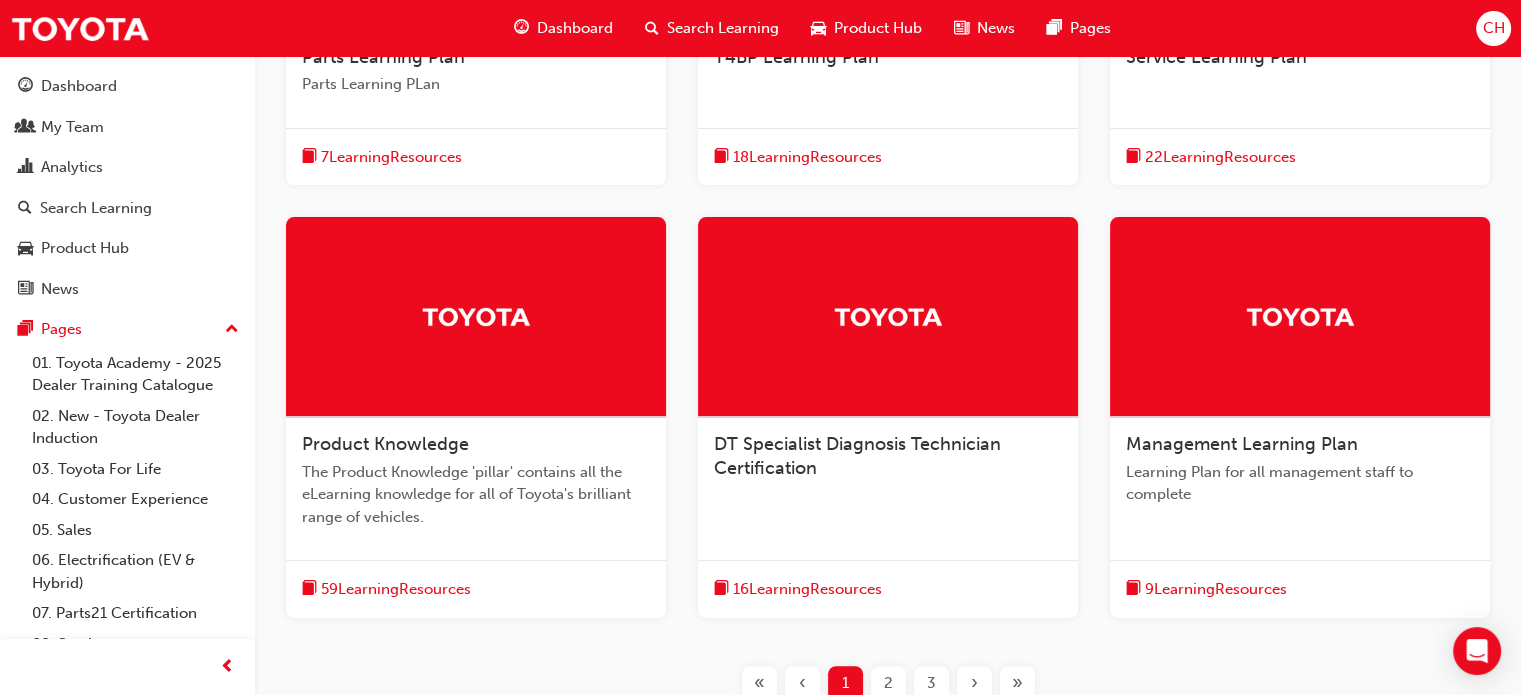 scroll, scrollTop: 700, scrollLeft: 0, axis: vertical 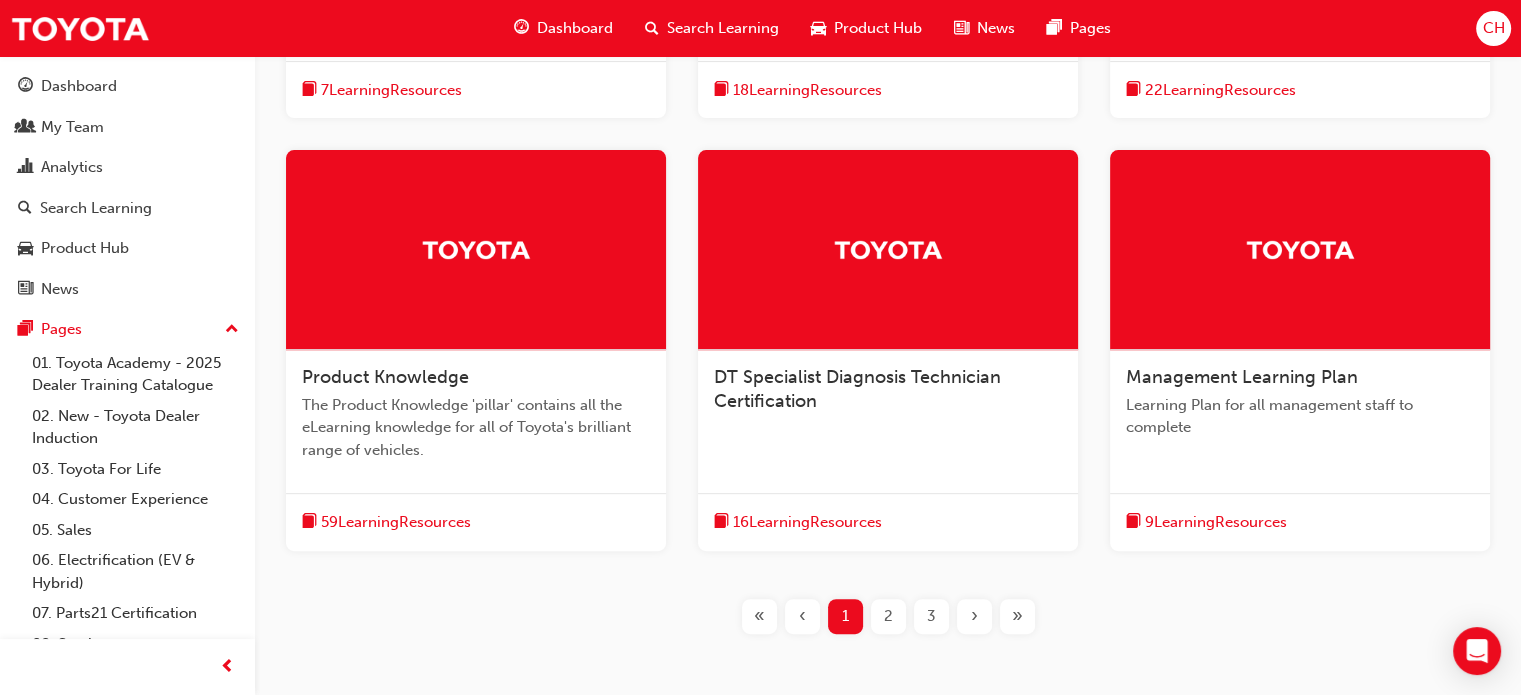 click on "Product Knowledge" at bounding box center (385, 377) 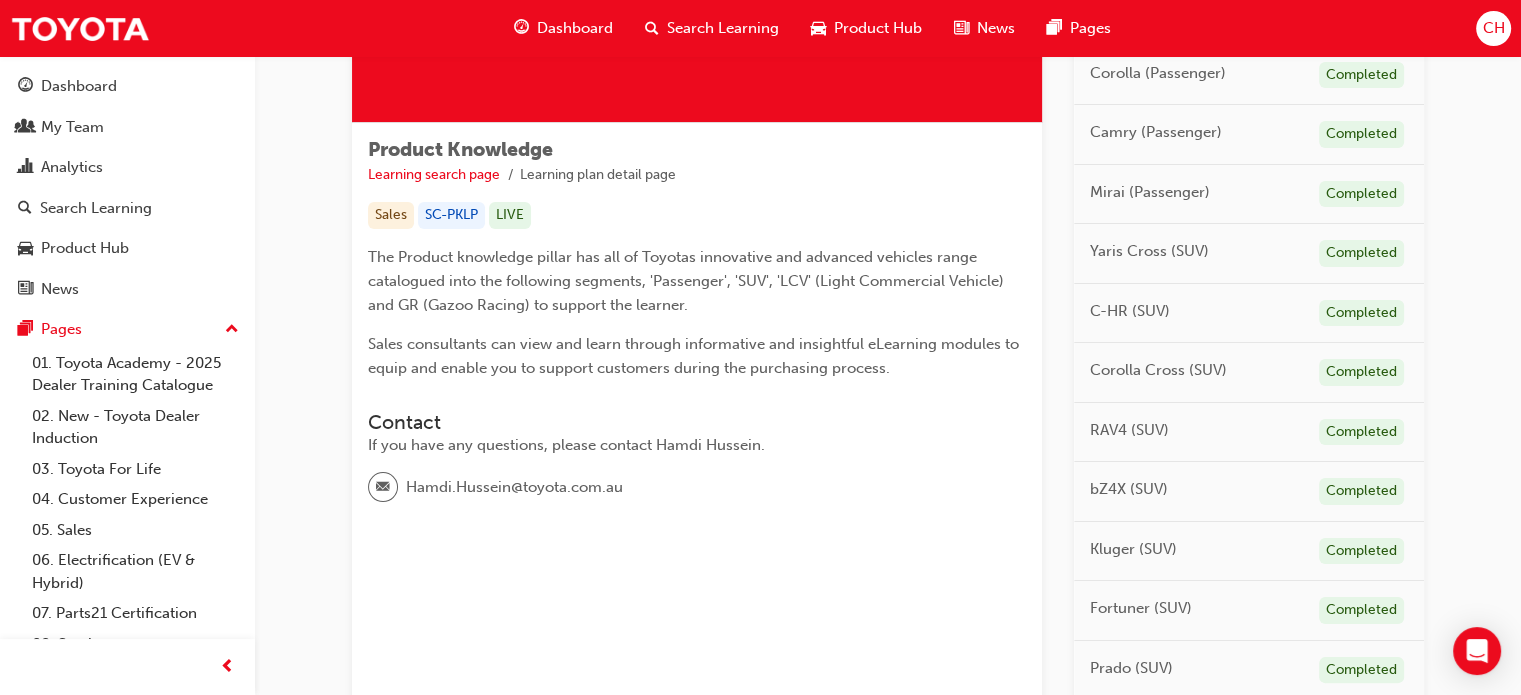 scroll, scrollTop: 0, scrollLeft: 0, axis: both 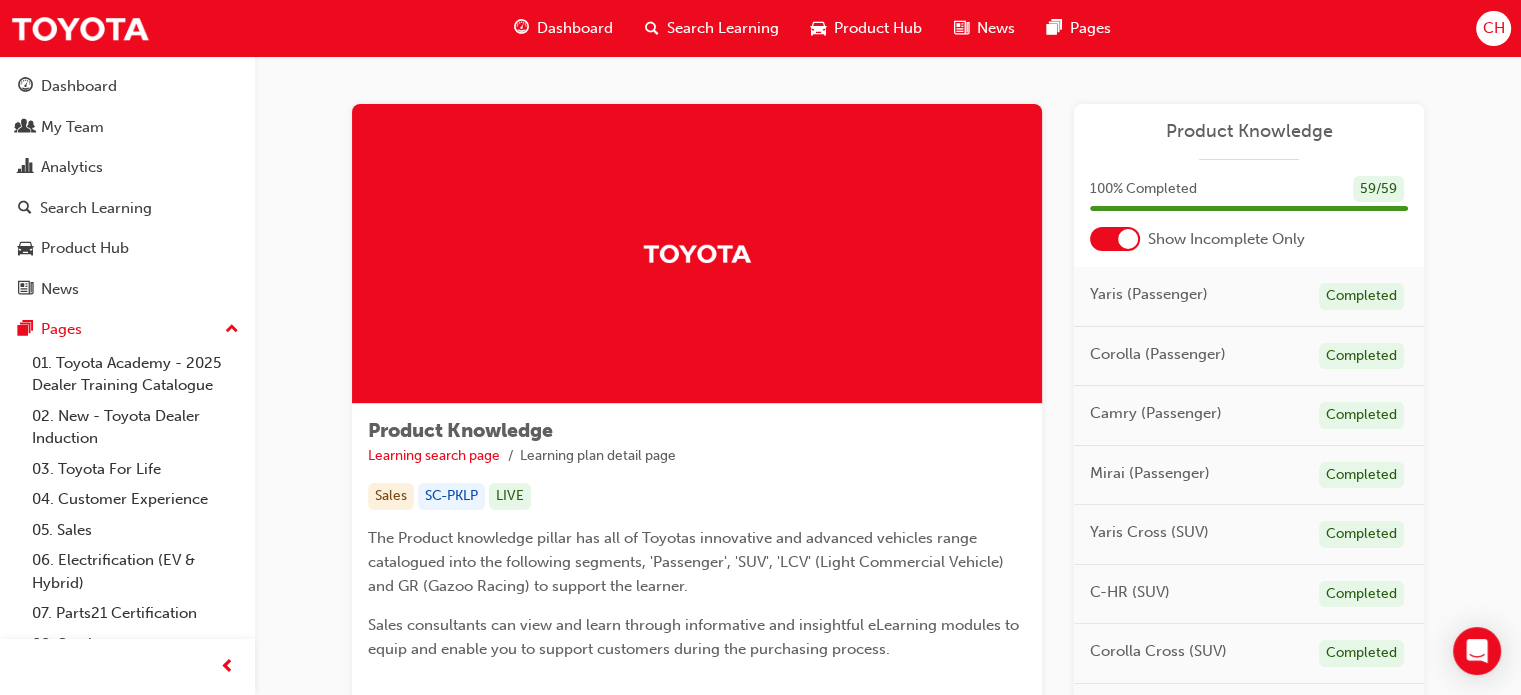 click on "CH" at bounding box center [1493, 28] 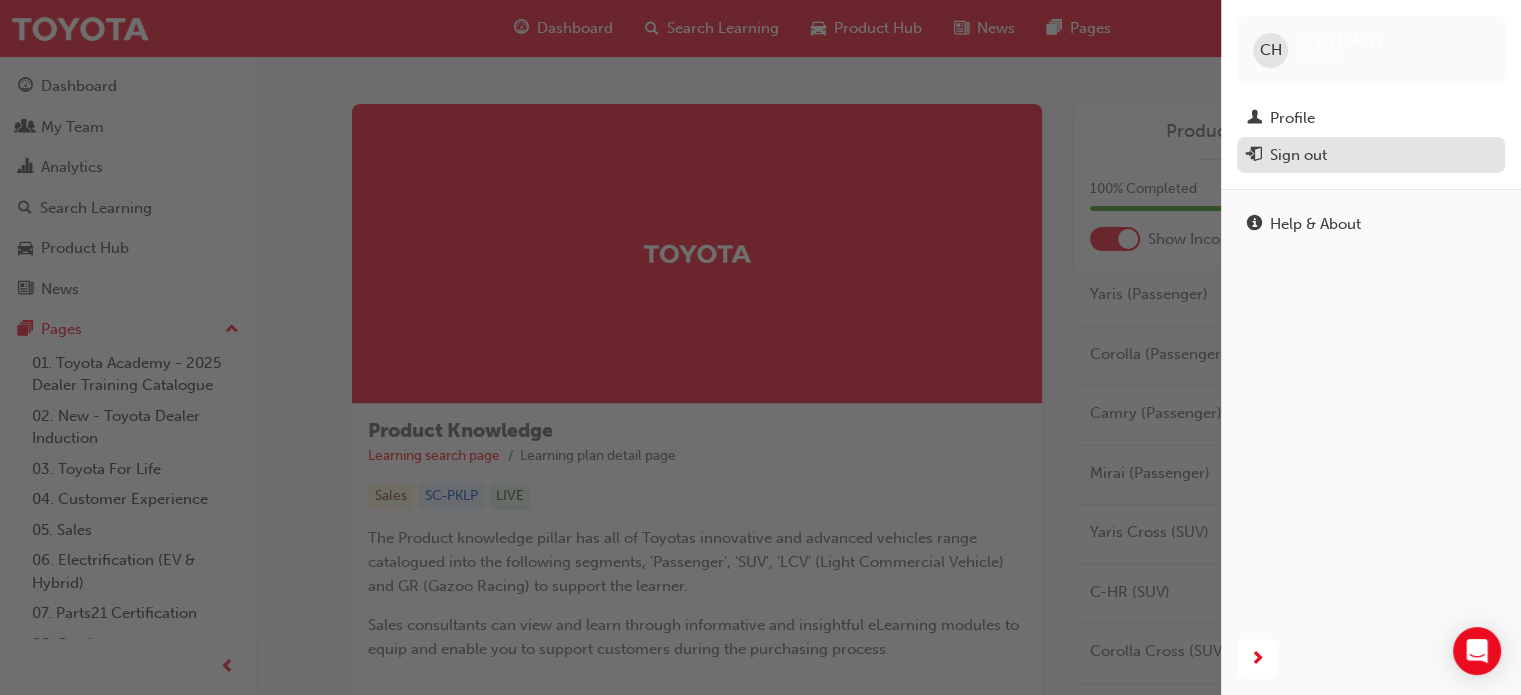 click on "Sign out" at bounding box center [1298, 155] 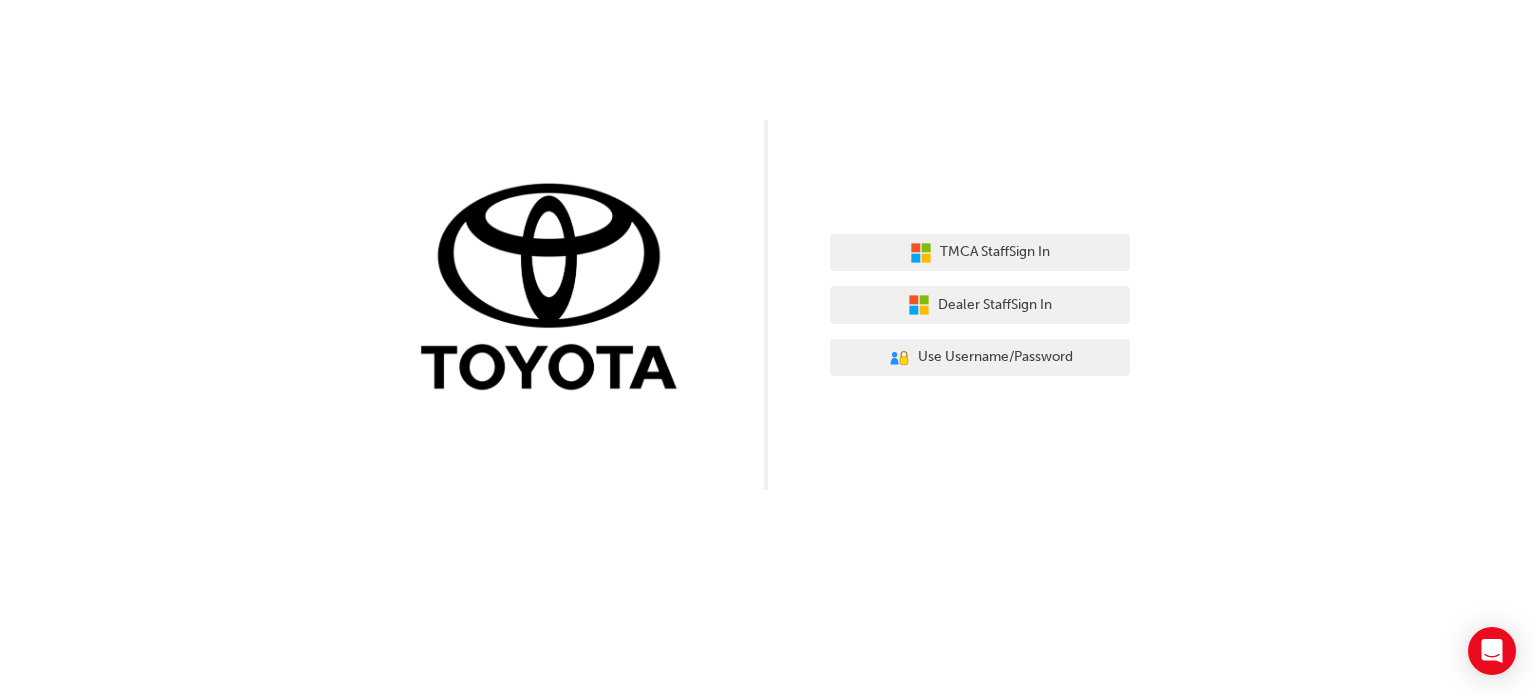 scroll, scrollTop: 0, scrollLeft: 0, axis: both 